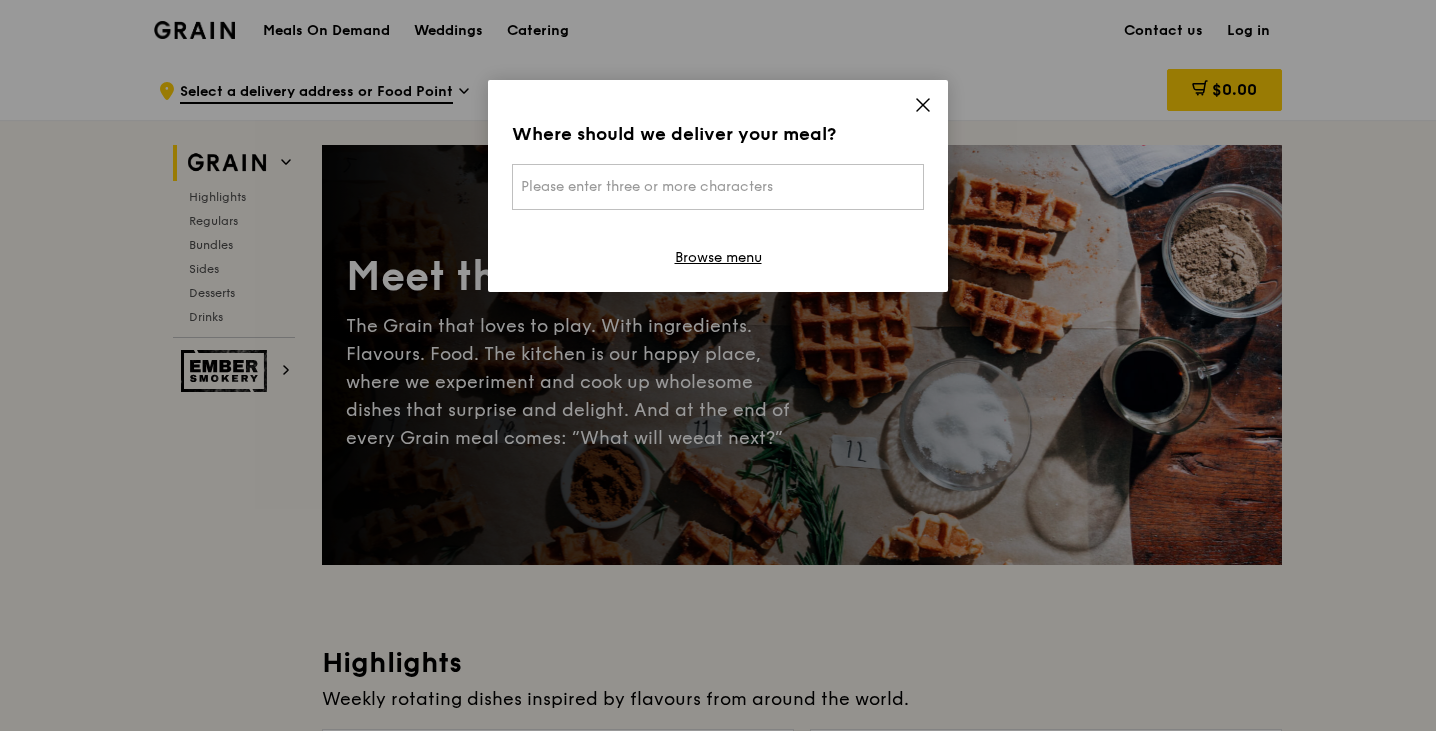 scroll, scrollTop: 0, scrollLeft: 0, axis: both 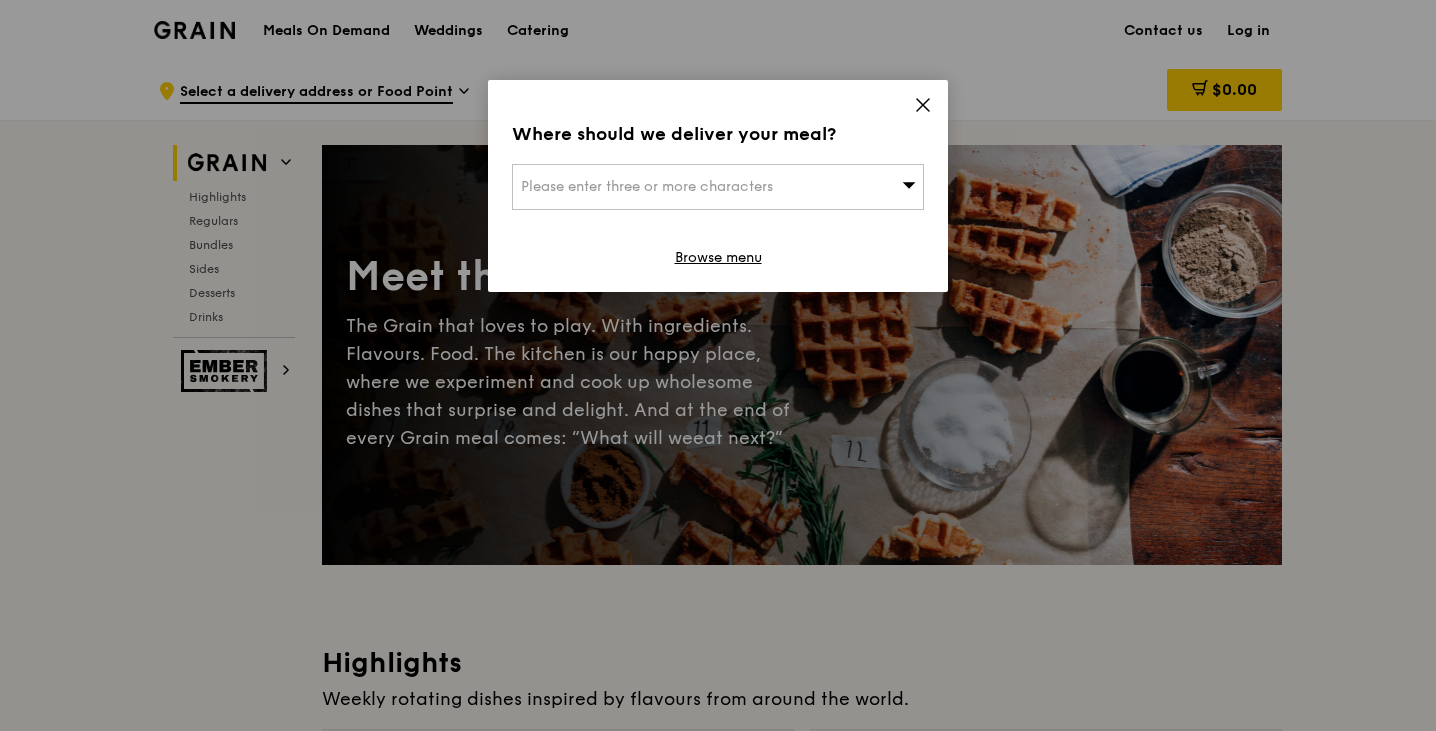 click 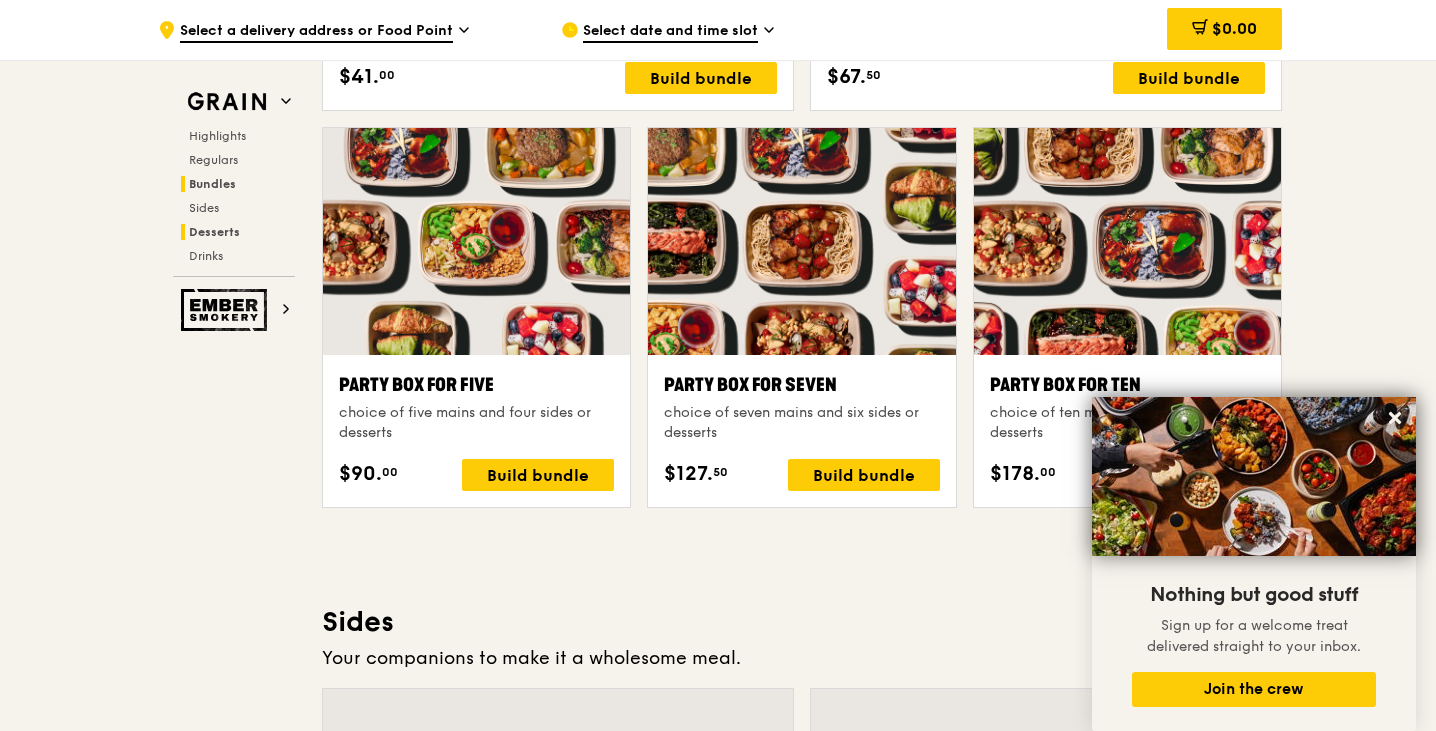 scroll, scrollTop: 3941, scrollLeft: 0, axis: vertical 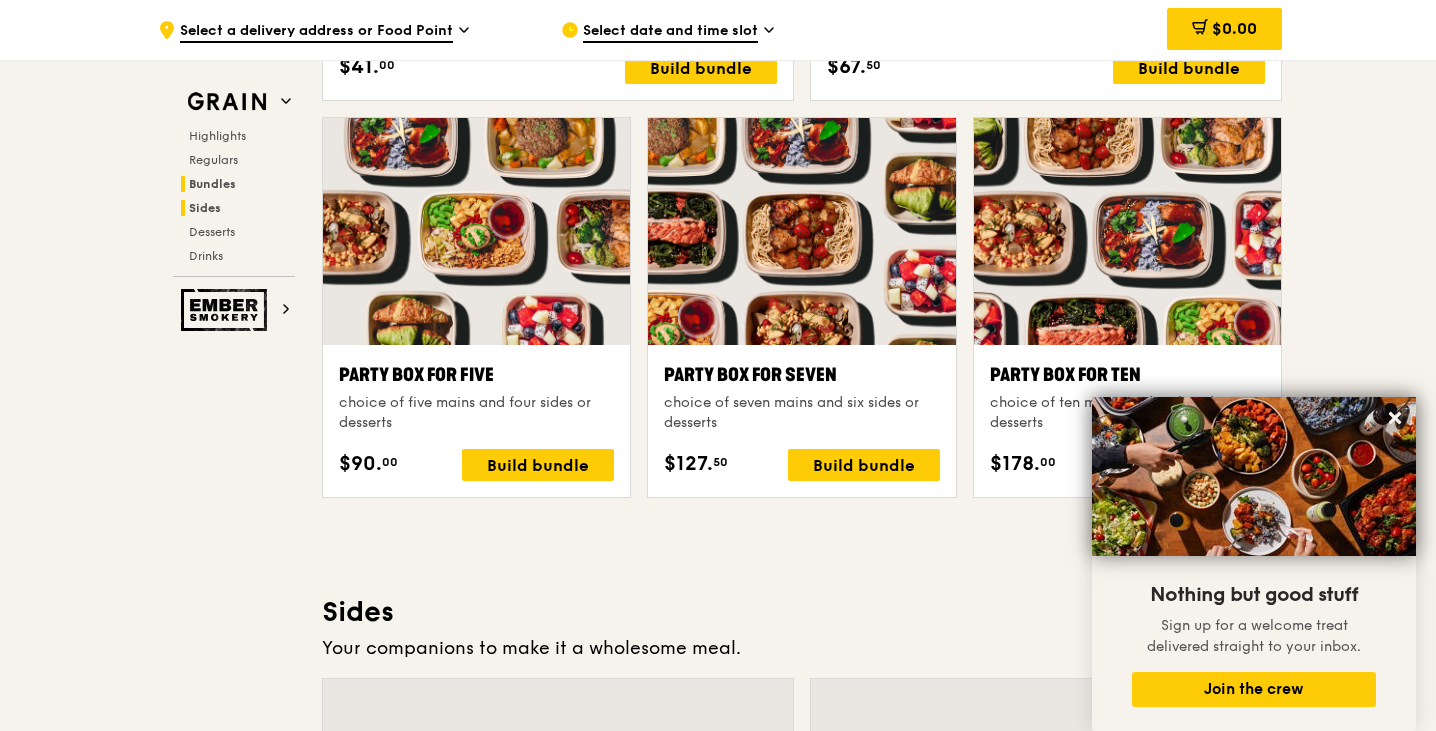 click on "Sides" at bounding box center (205, 208) 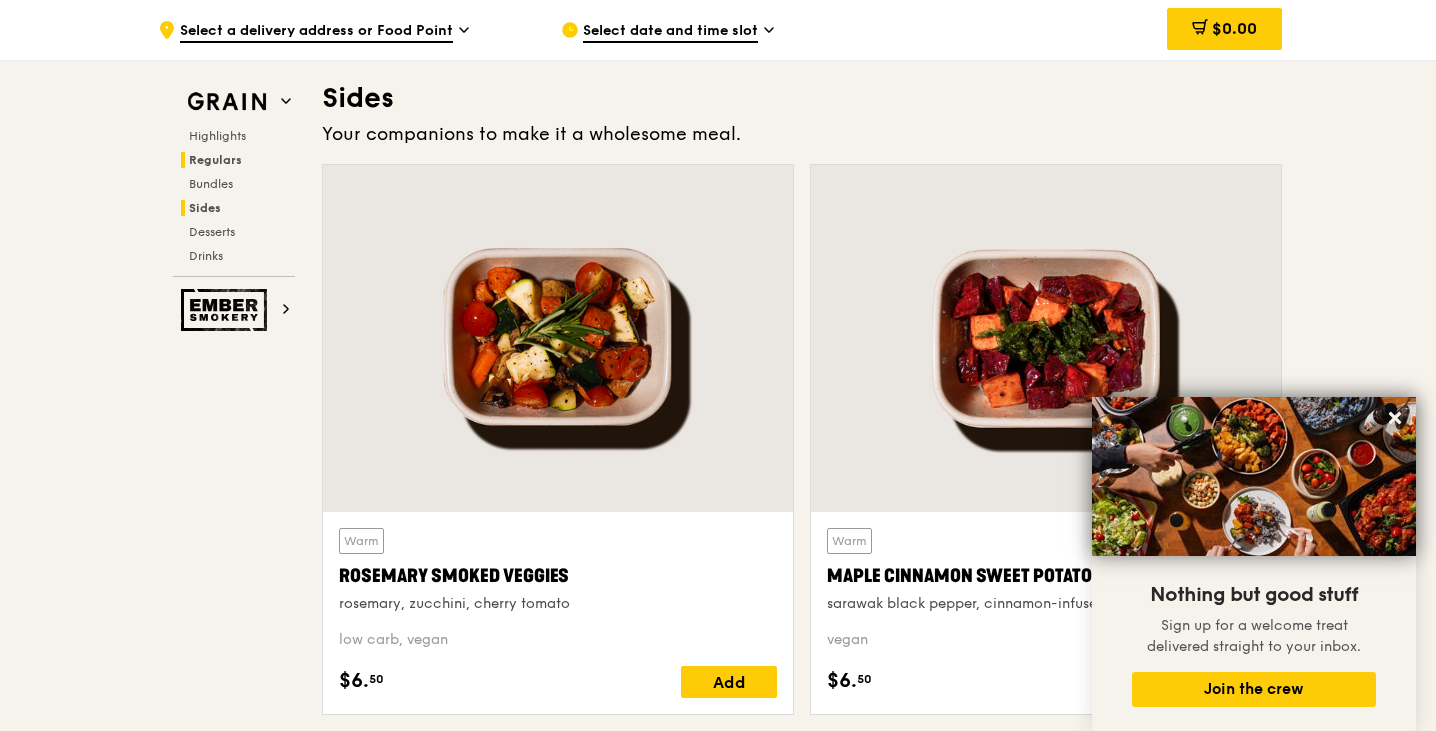 click on "Regulars" at bounding box center (215, 160) 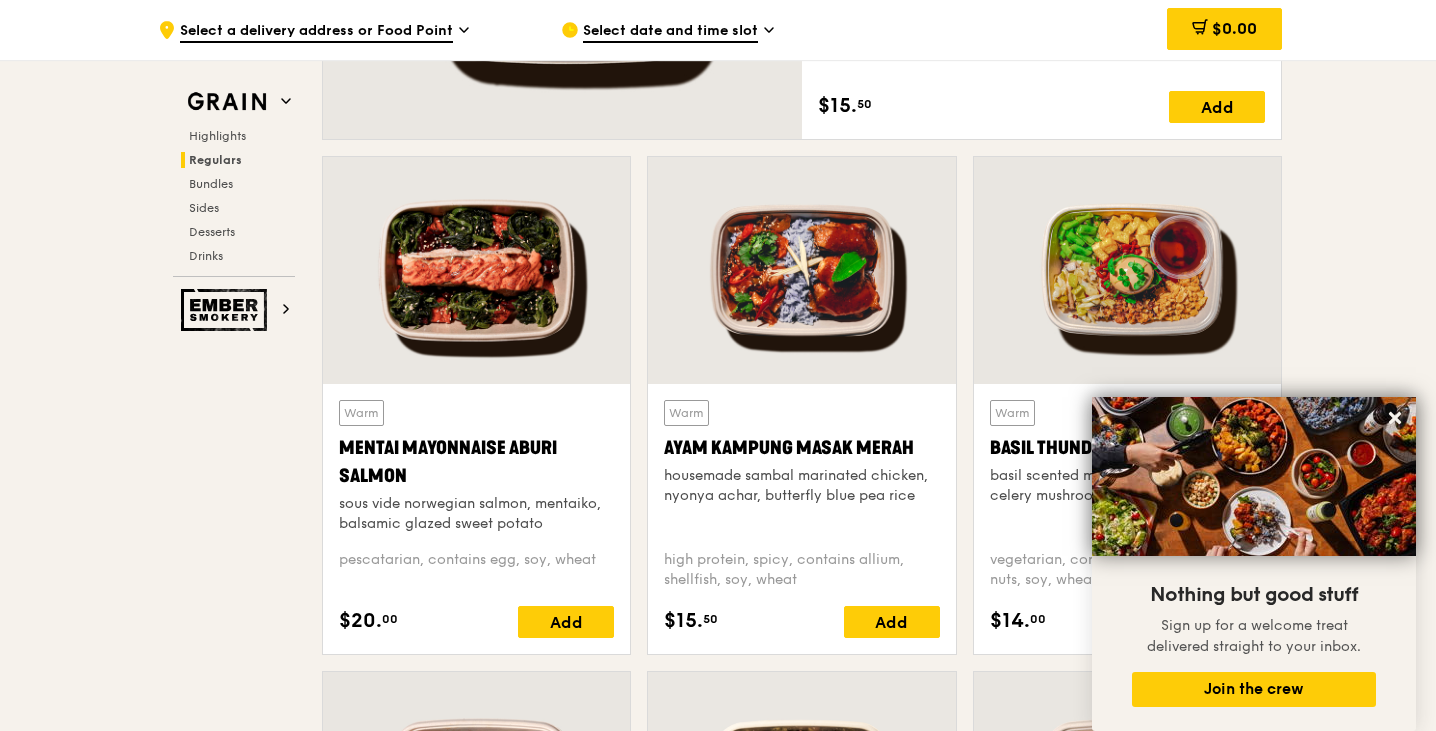scroll, scrollTop: 1315, scrollLeft: 0, axis: vertical 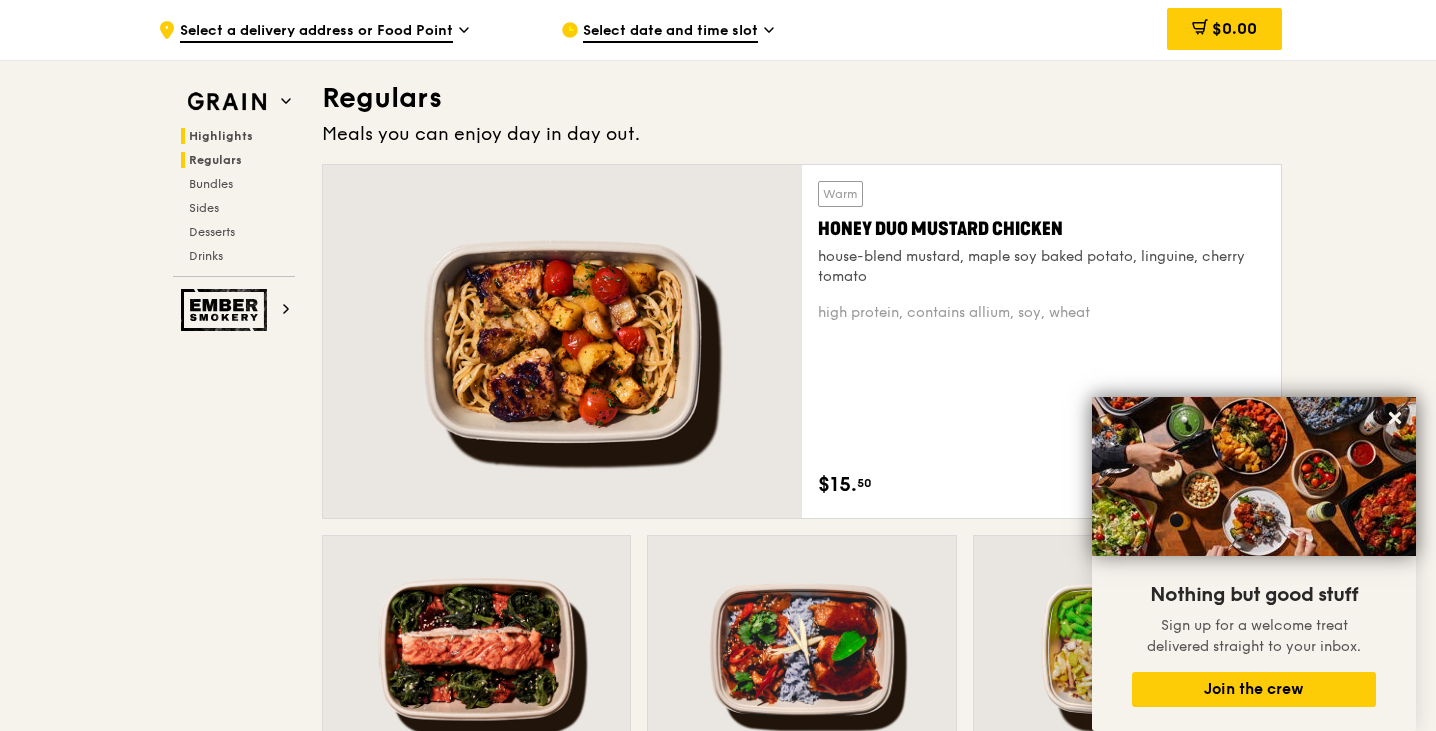 click on "Highlights" at bounding box center (221, 136) 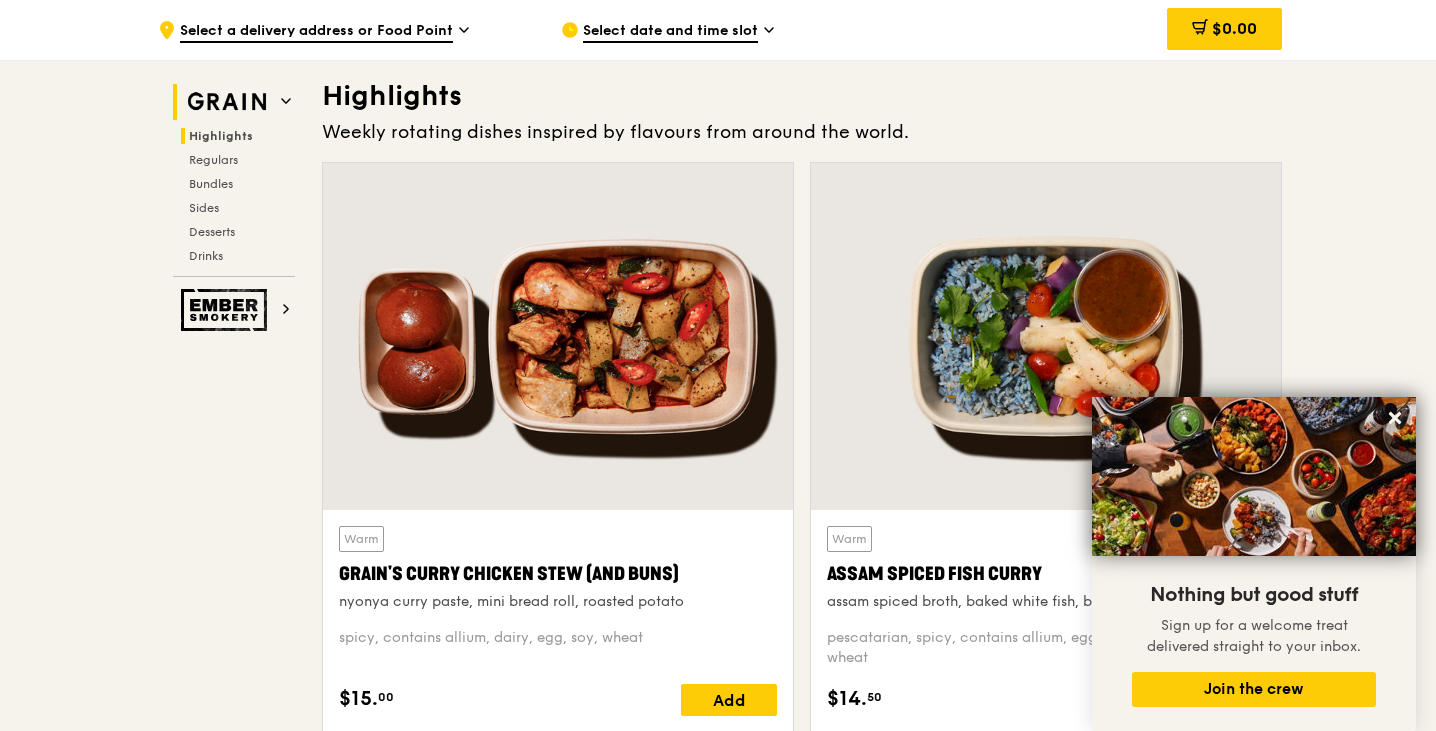 scroll, scrollTop: 564, scrollLeft: 0, axis: vertical 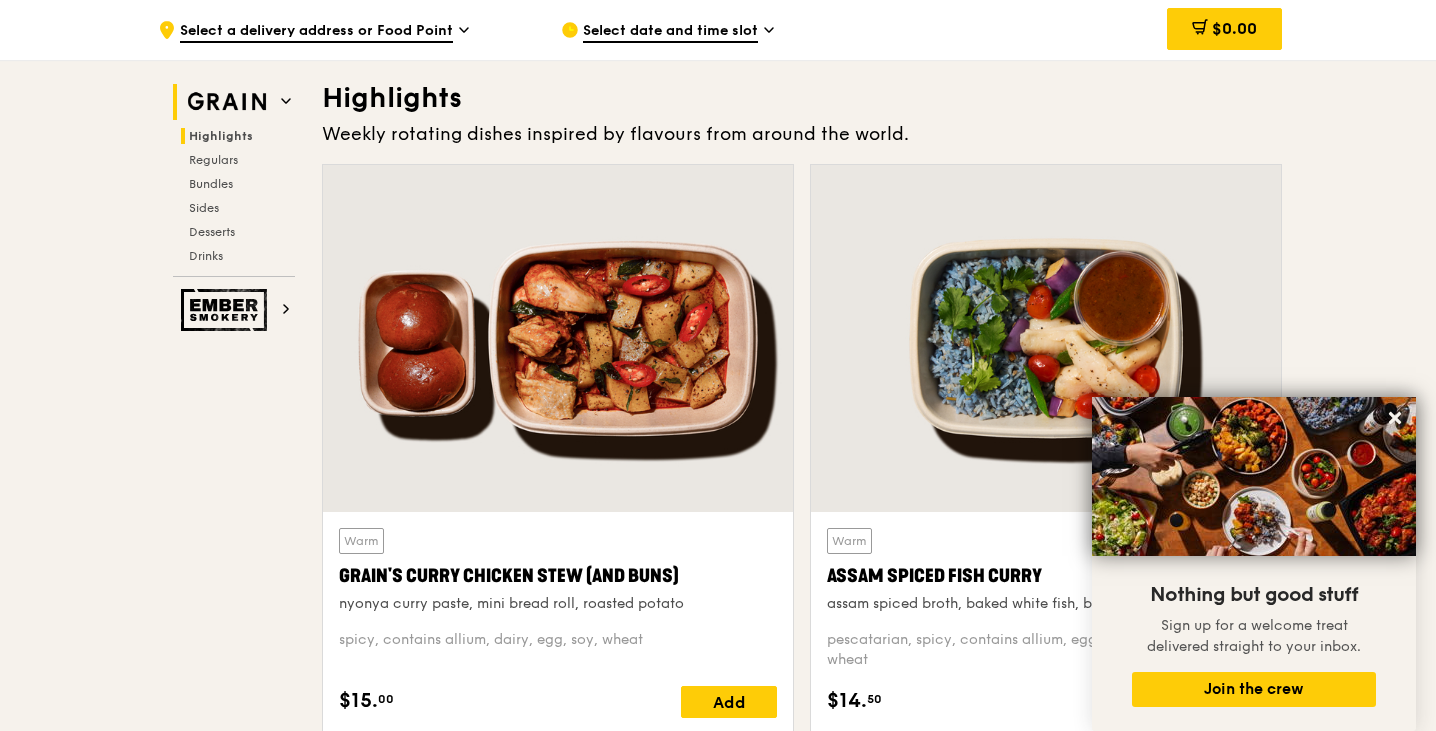 click on "Grain" at bounding box center [234, 102] 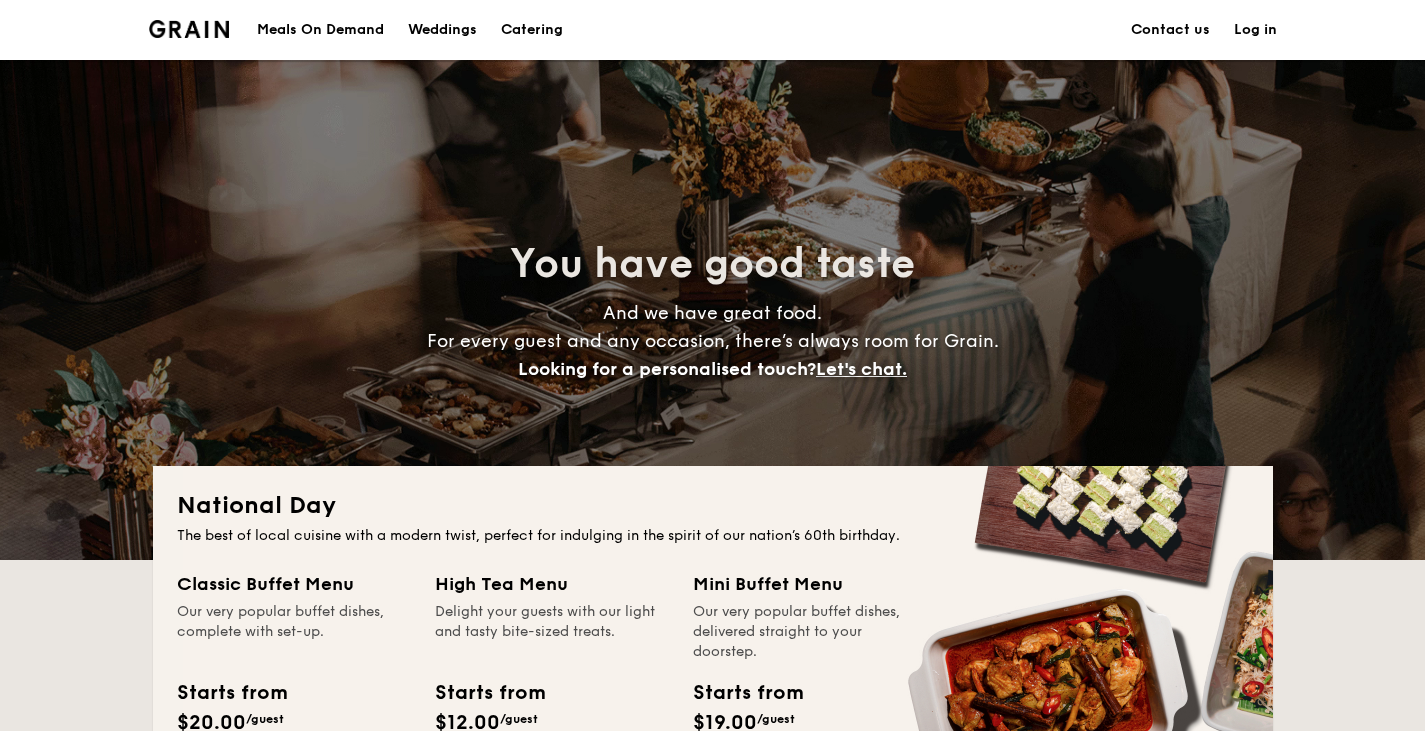 scroll, scrollTop: 0, scrollLeft: 0, axis: both 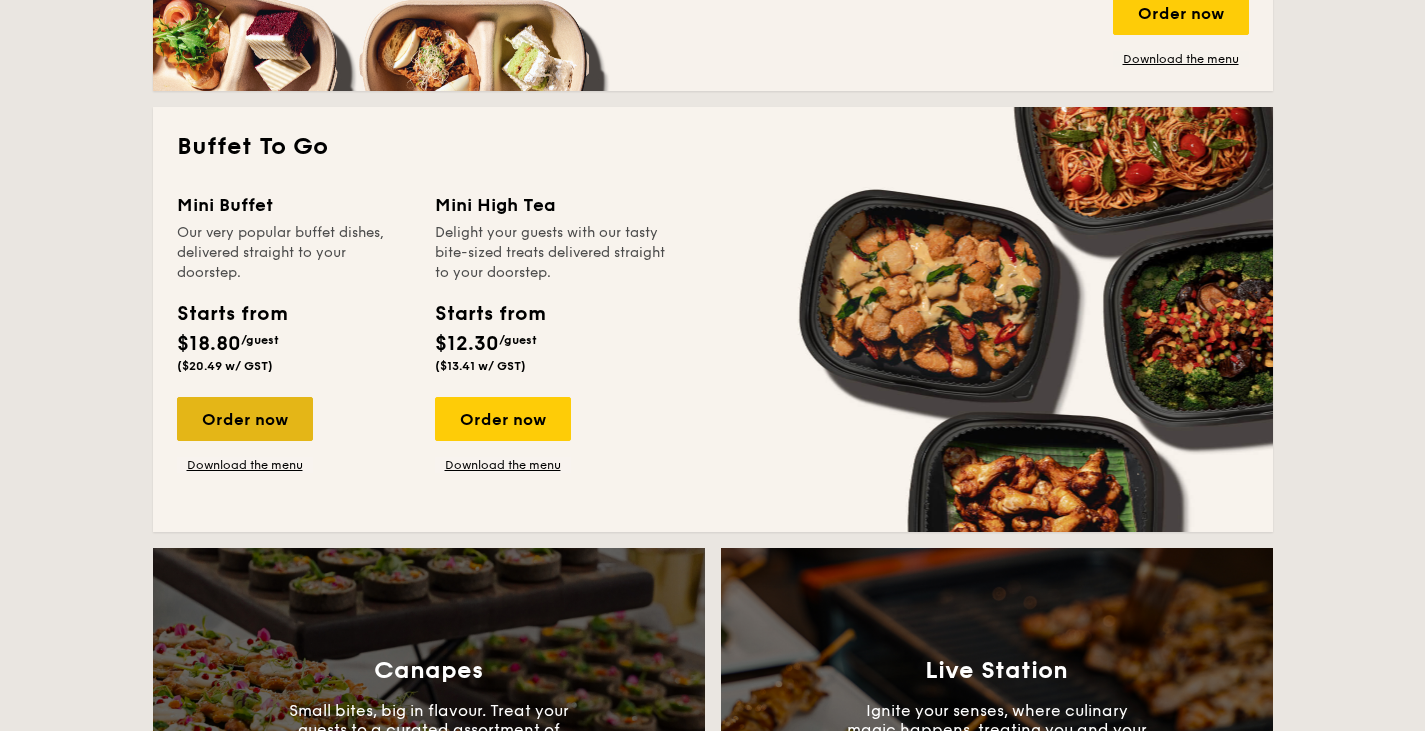 click on "Order now" at bounding box center [245, 419] 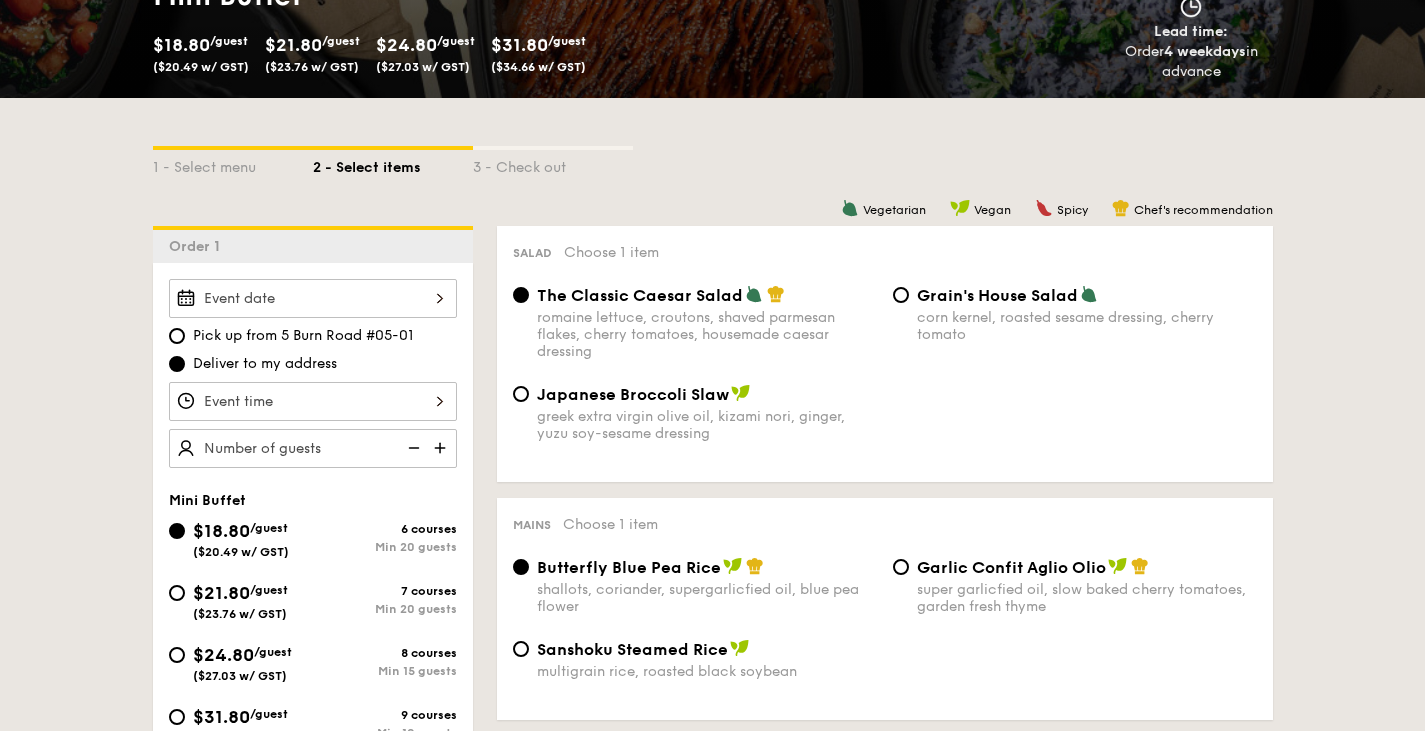 scroll, scrollTop: 539, scrollLeft: 0, axis: vertical 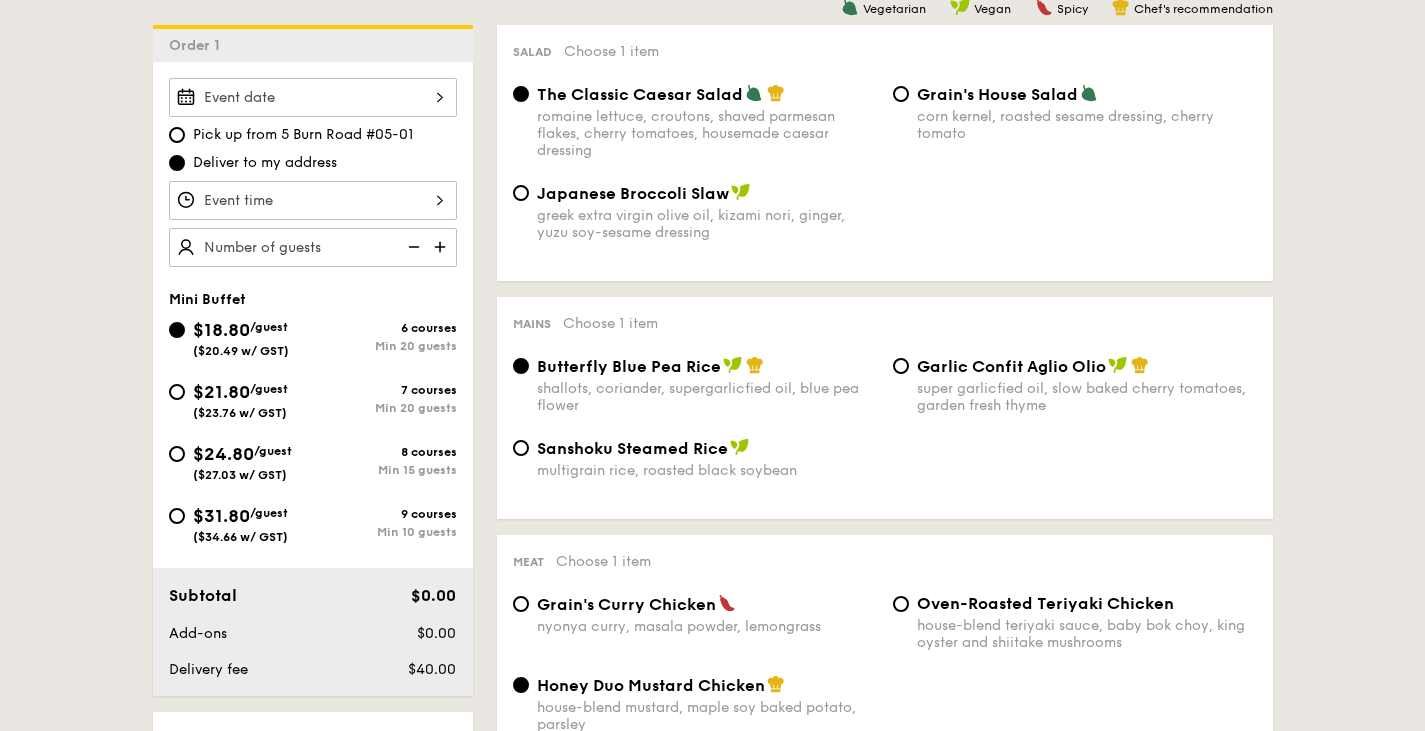 click on "greek extra virgin olive oil, kizami nori, ginger, yuzu soy-sesame dressing" at bounding box center (707, 224) 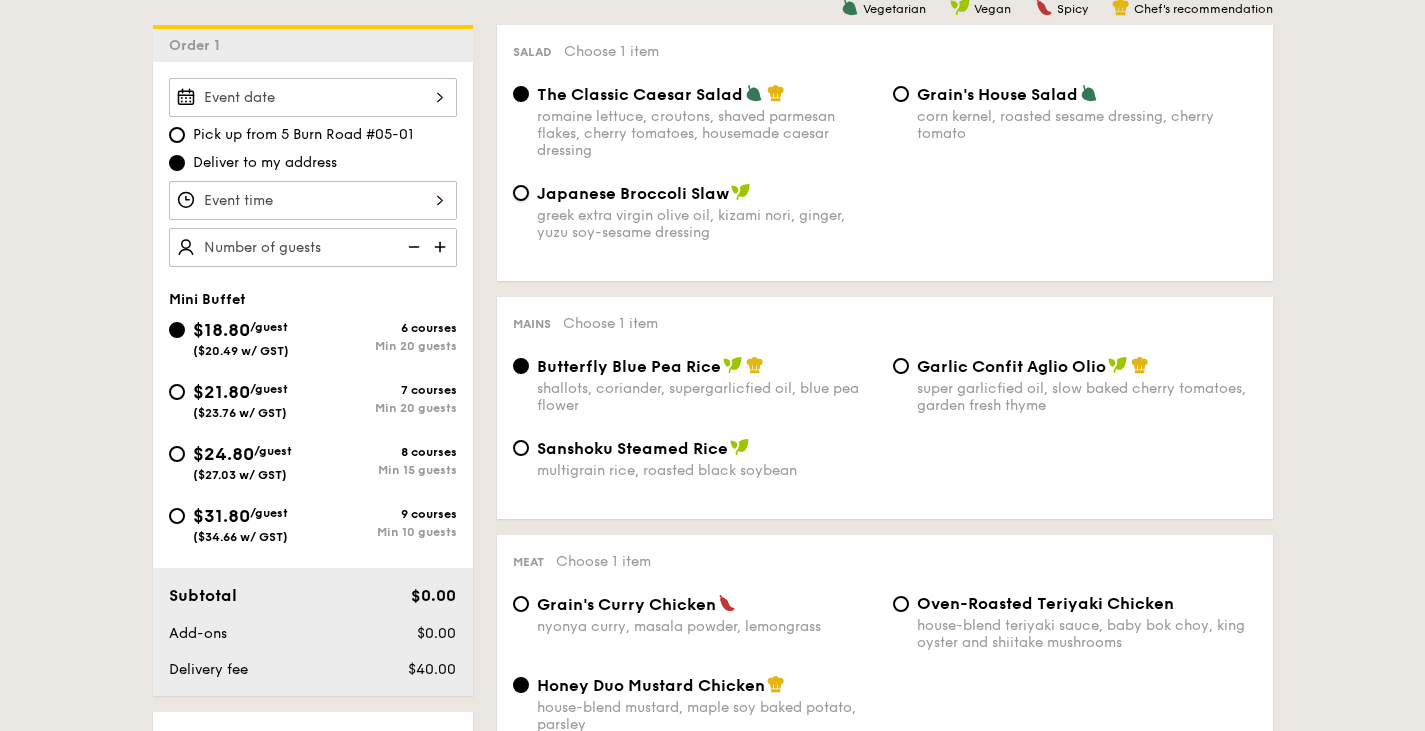 click on "Japanese Broccoli Slaw greek extra virgin olive oil, kizami nori, ginger, yuzu soy-sesame dressing" at bounding box center [521, 193] 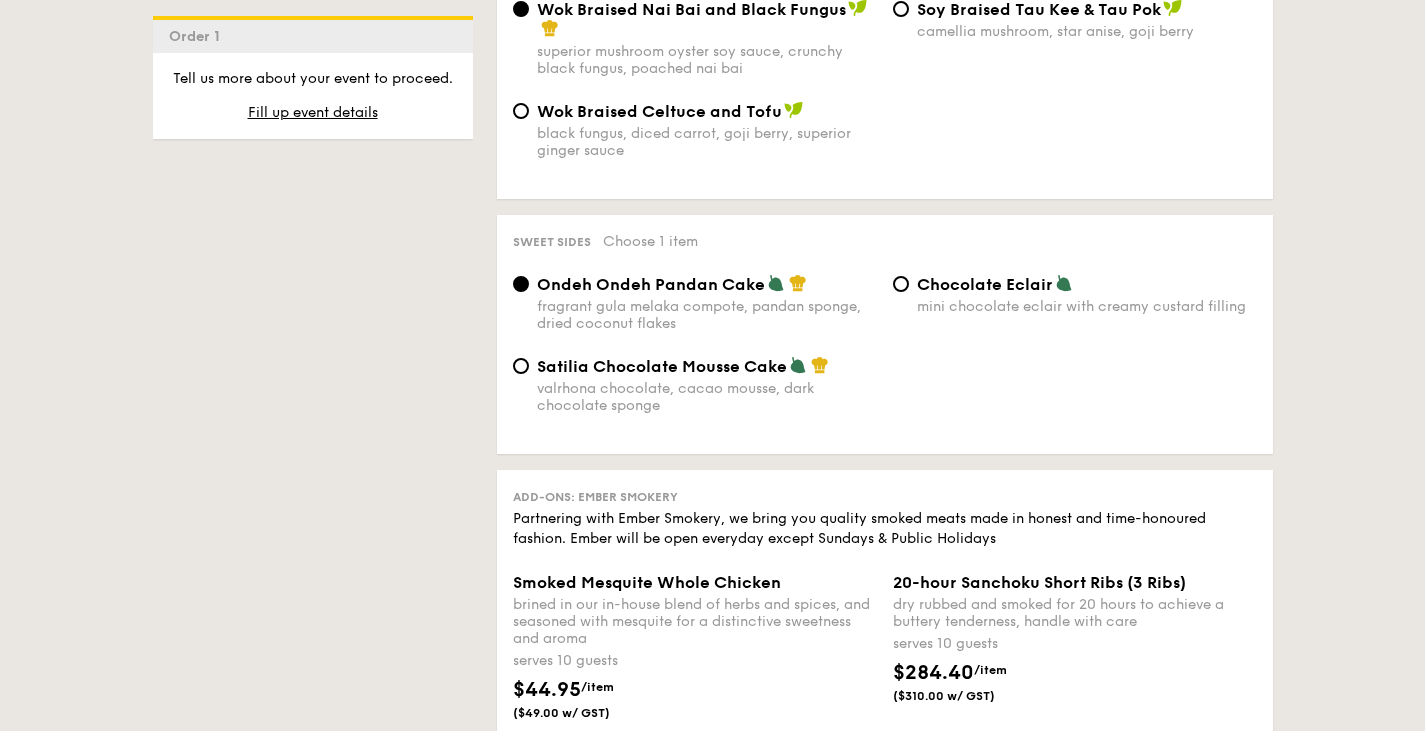 scroll, scrollTop: 1337, scrollLeft: 0, axis: vertical 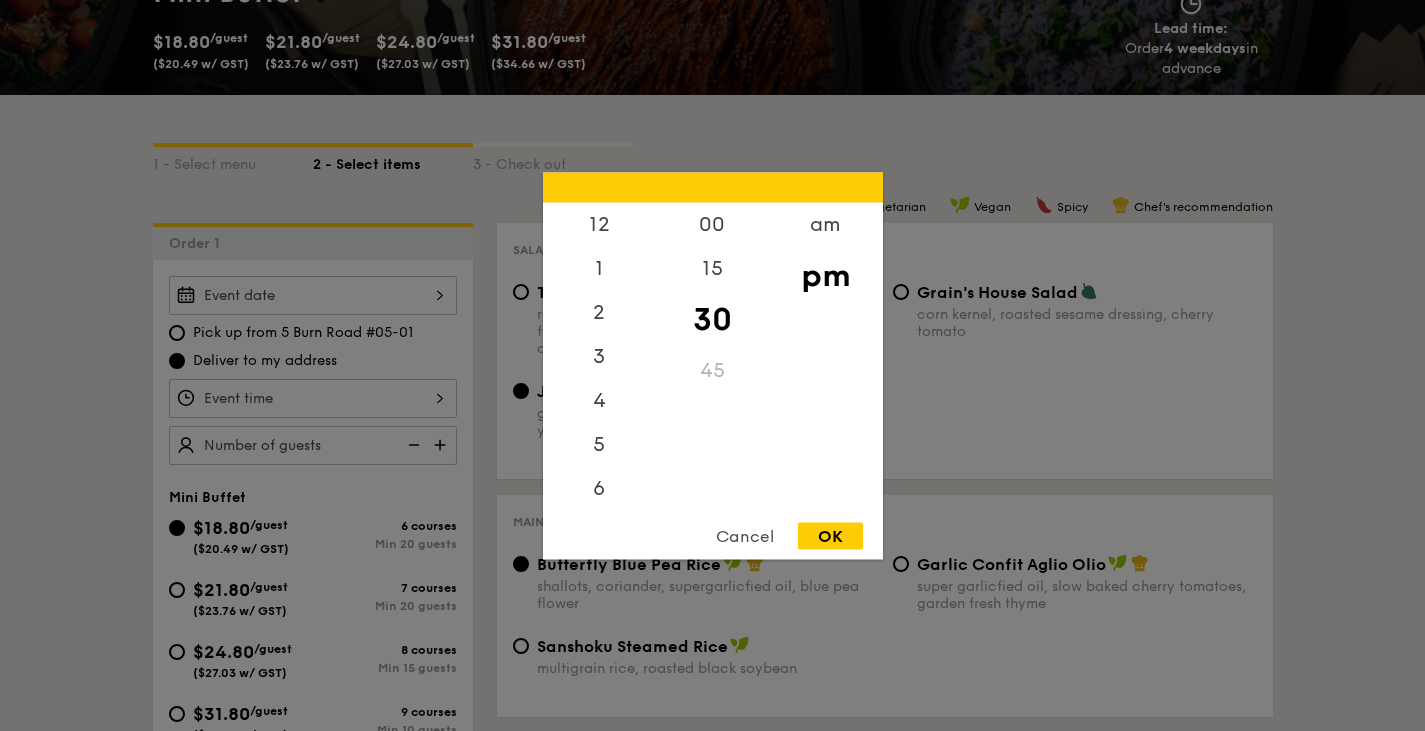click on "12 1 2 3 4 5 6 7 8 9 10 11   00 15 30 45   am   pm   Cancel   OK" at bounding box center [313, 398] 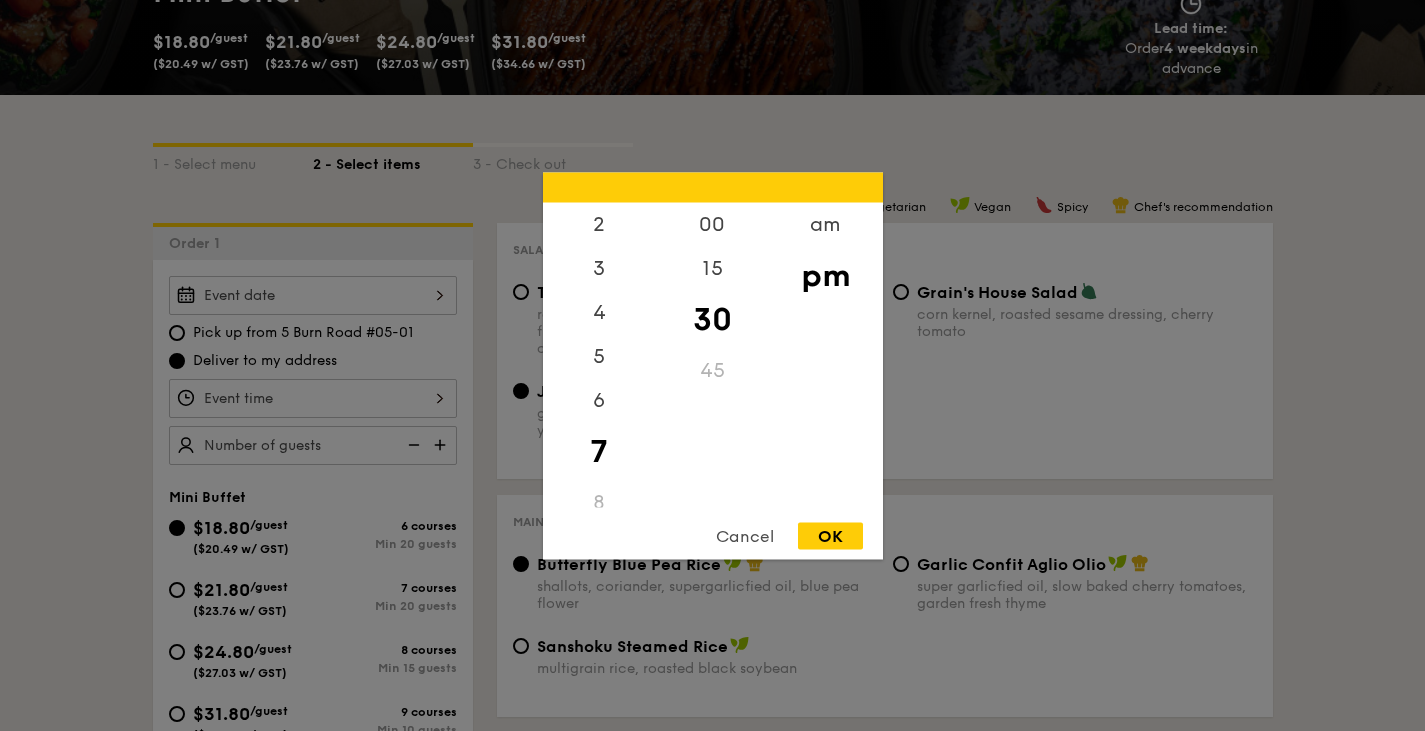 click at bounding box center [712, 365] 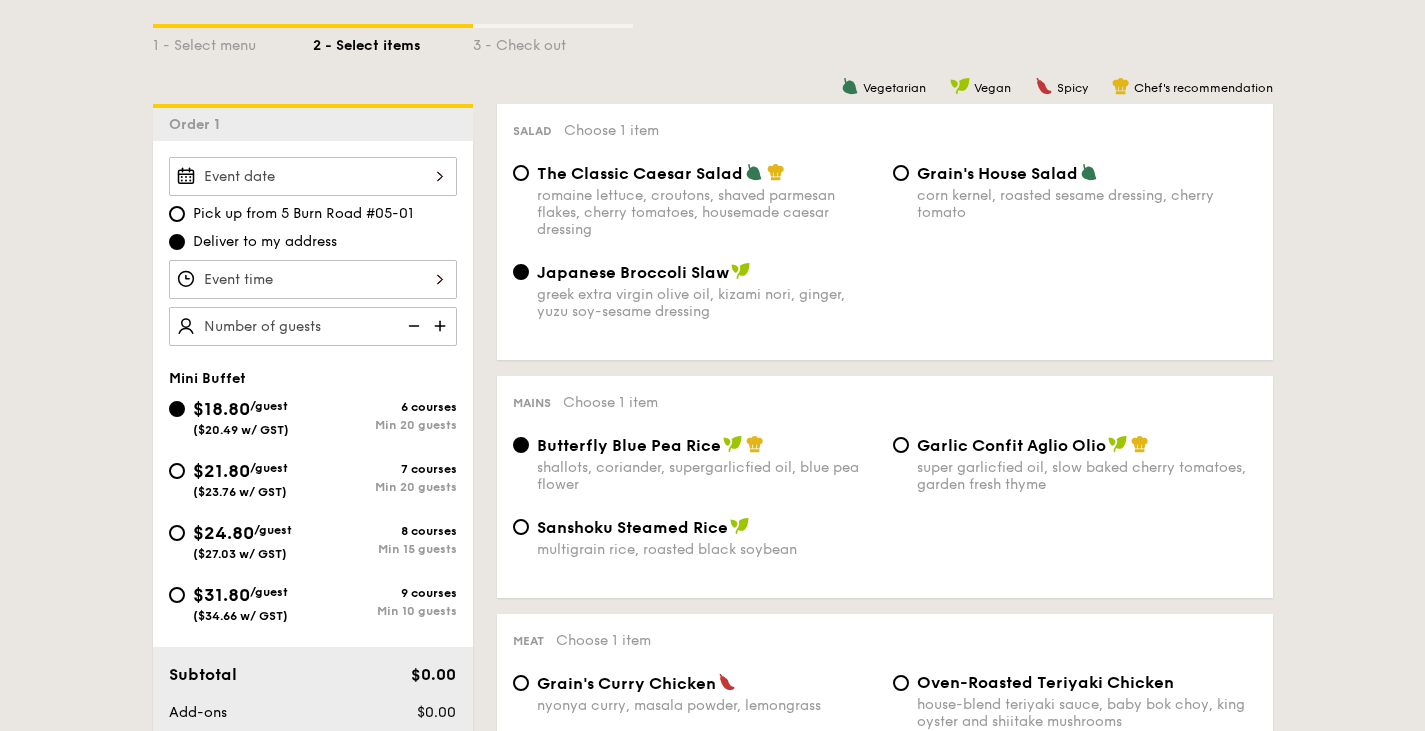 scroll, scrollTop: 461, scrollLeft: 0, axis: vertical 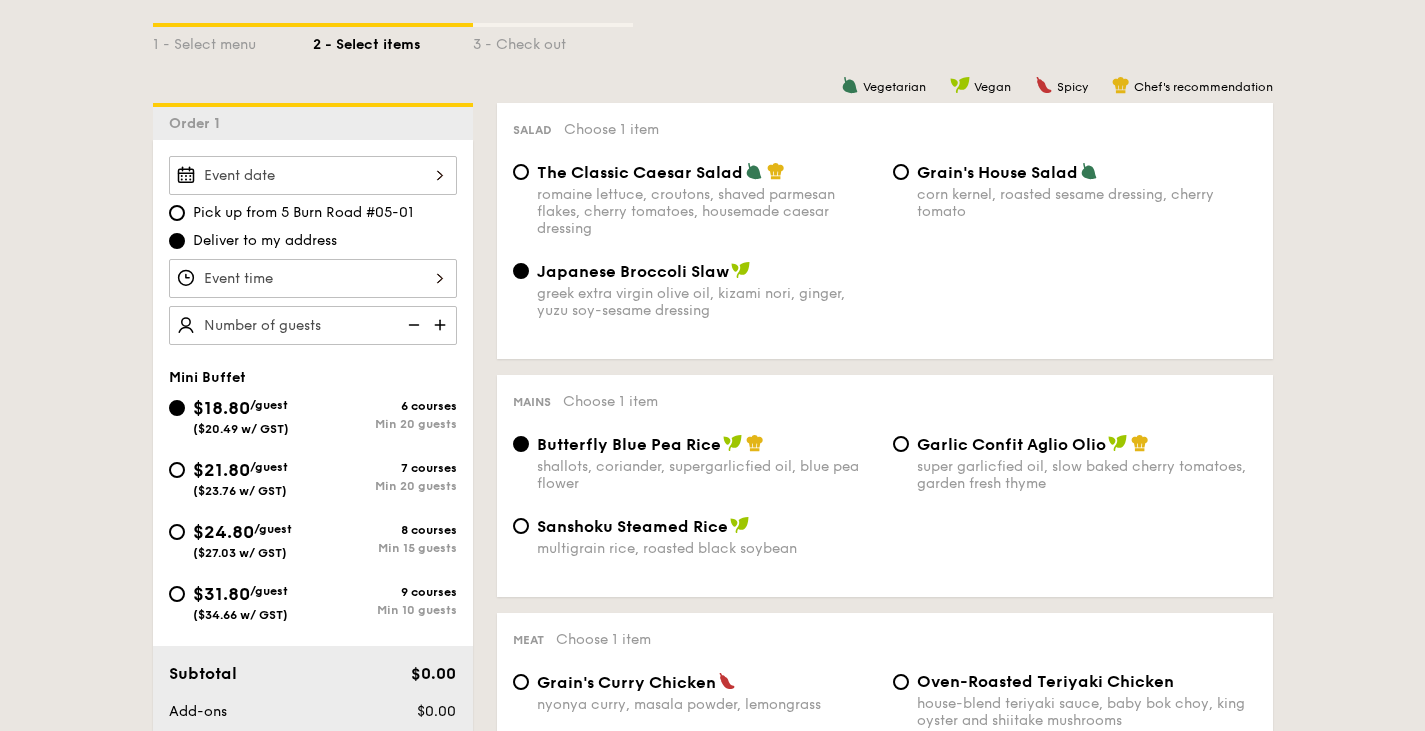 click on "Pick up from 5 Burn Road #05-01" at bounding box center (303, 213) 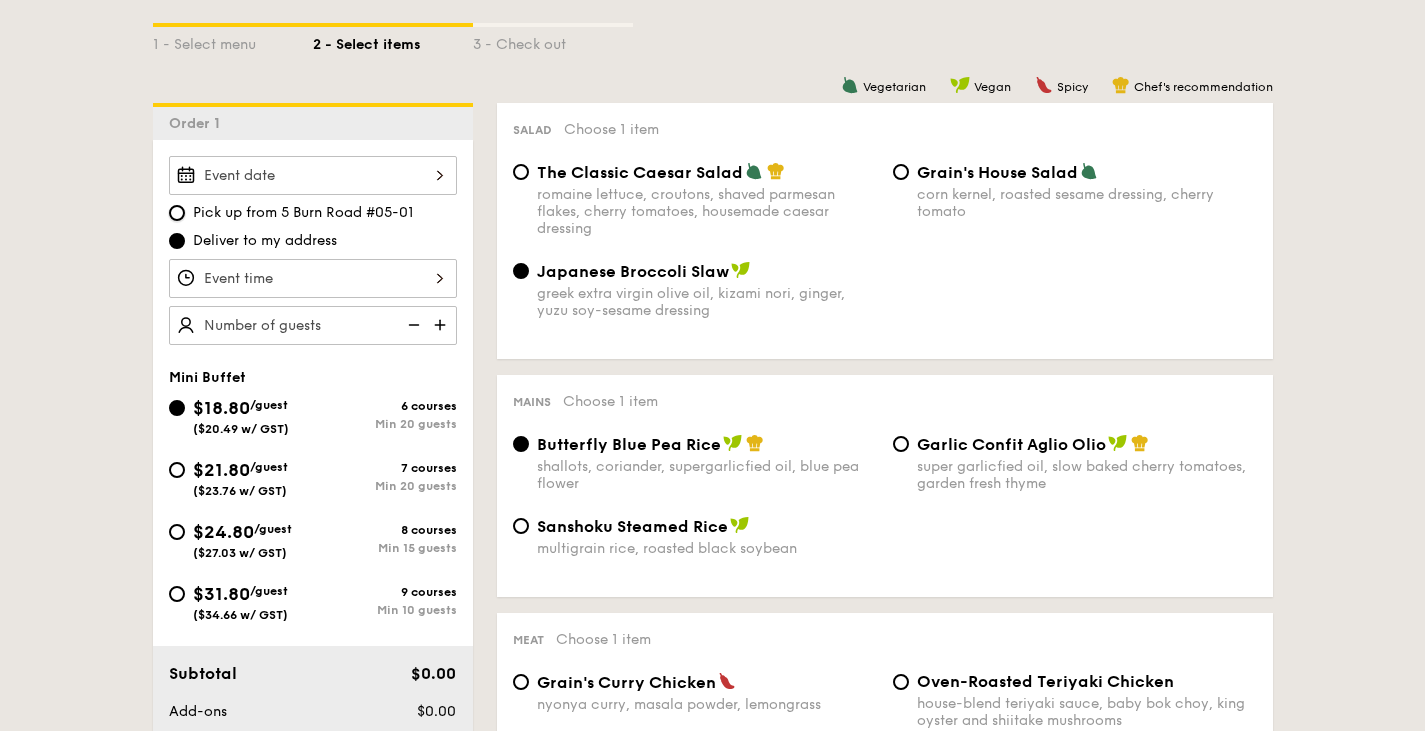click on "Pick up from 5 Burn Road #05-01" at bounding box center [177, 213] 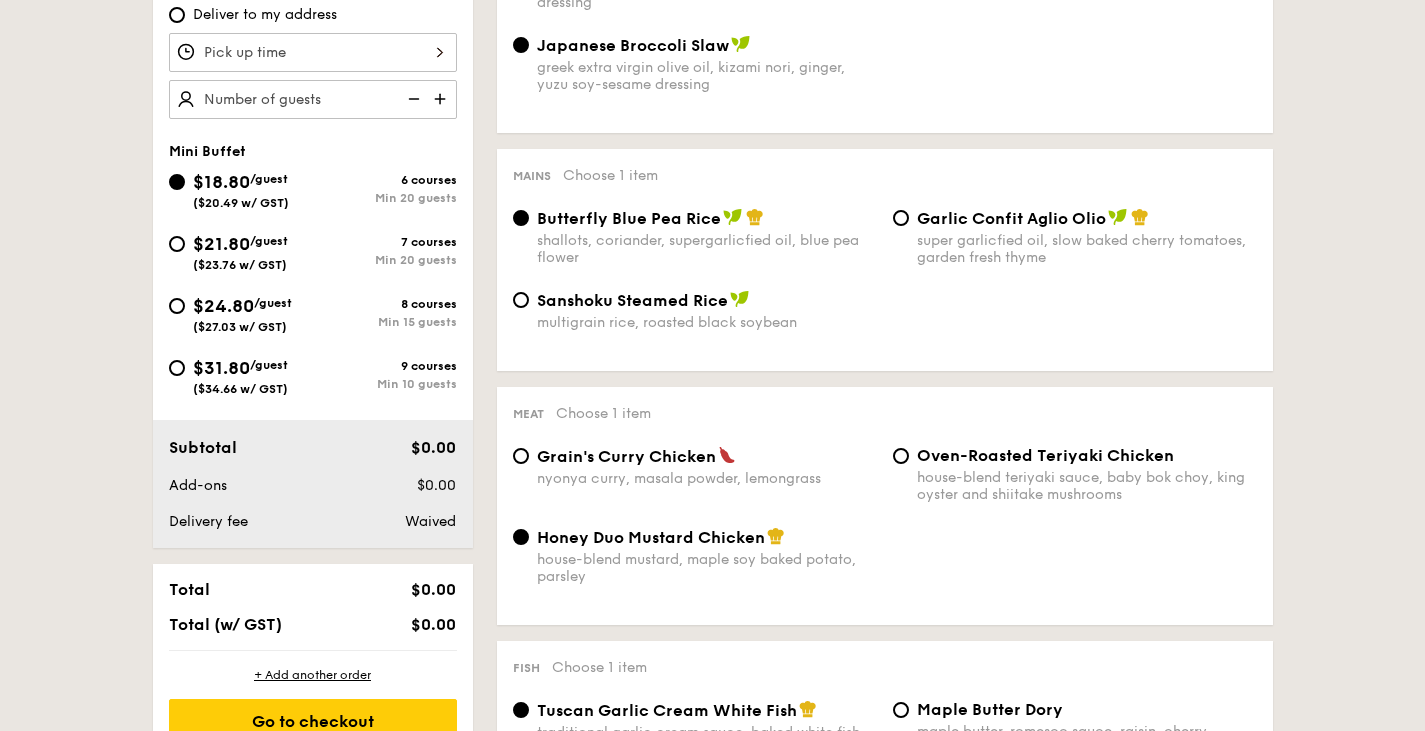 scroll, scrollTop: 688, scrollLeft: 0, axis: vertical 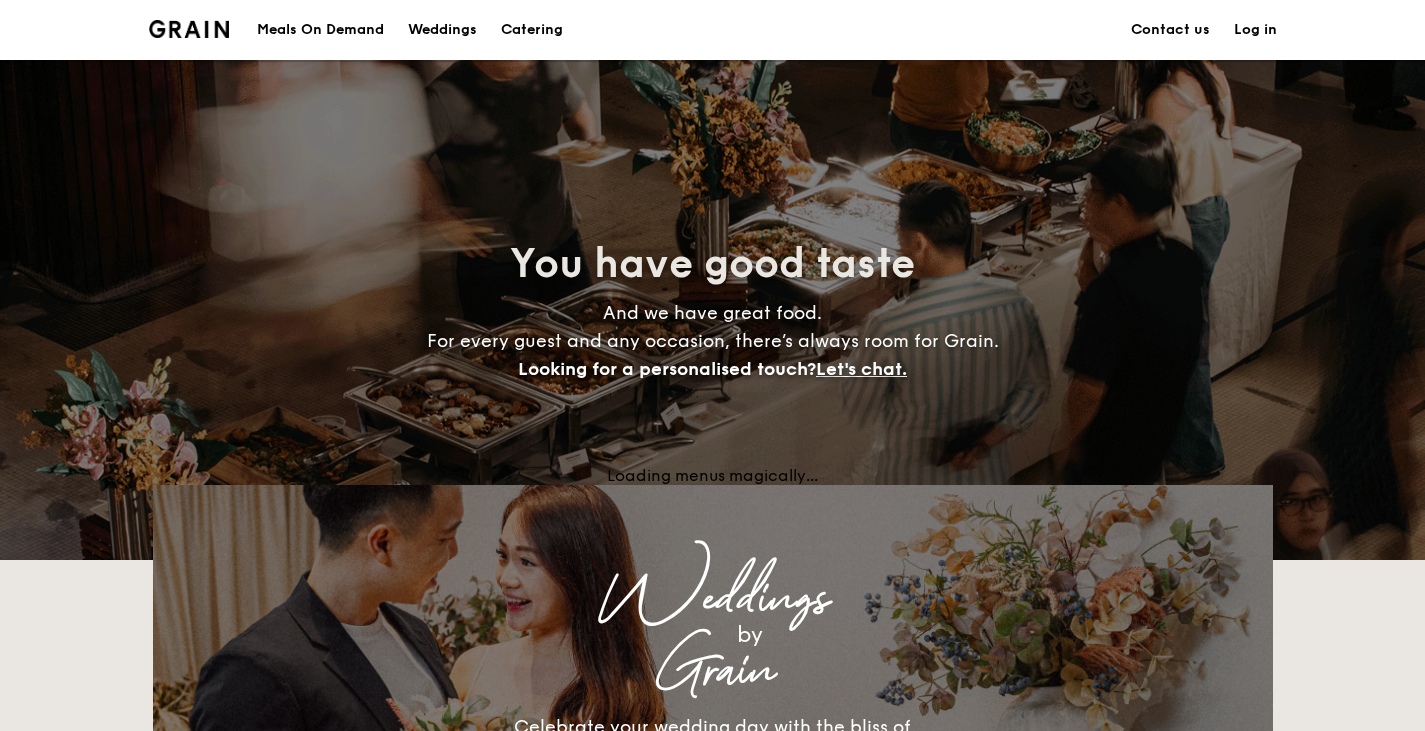 click on "Catering" at bounding box center [532, 30] 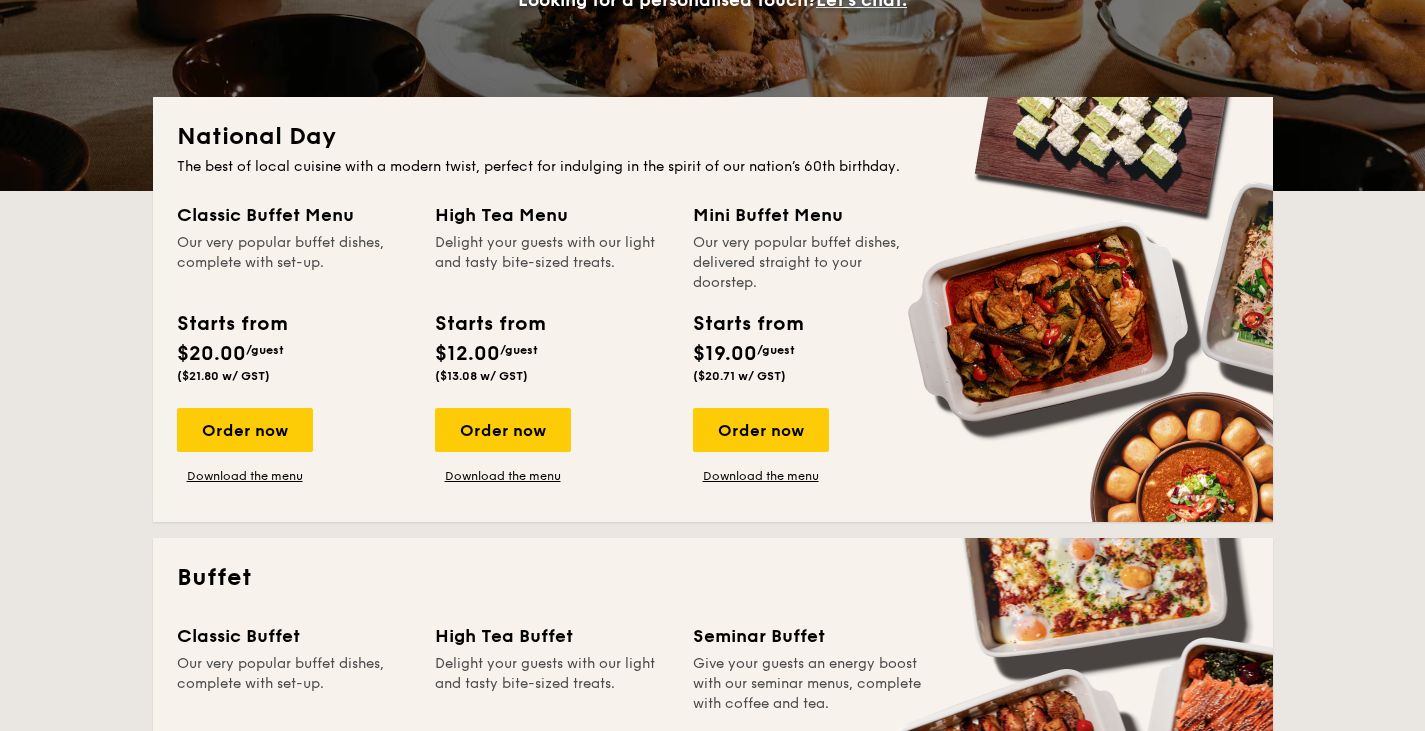 scroll, scrollTop: 370, scrollLeft: 0, axis: vertical 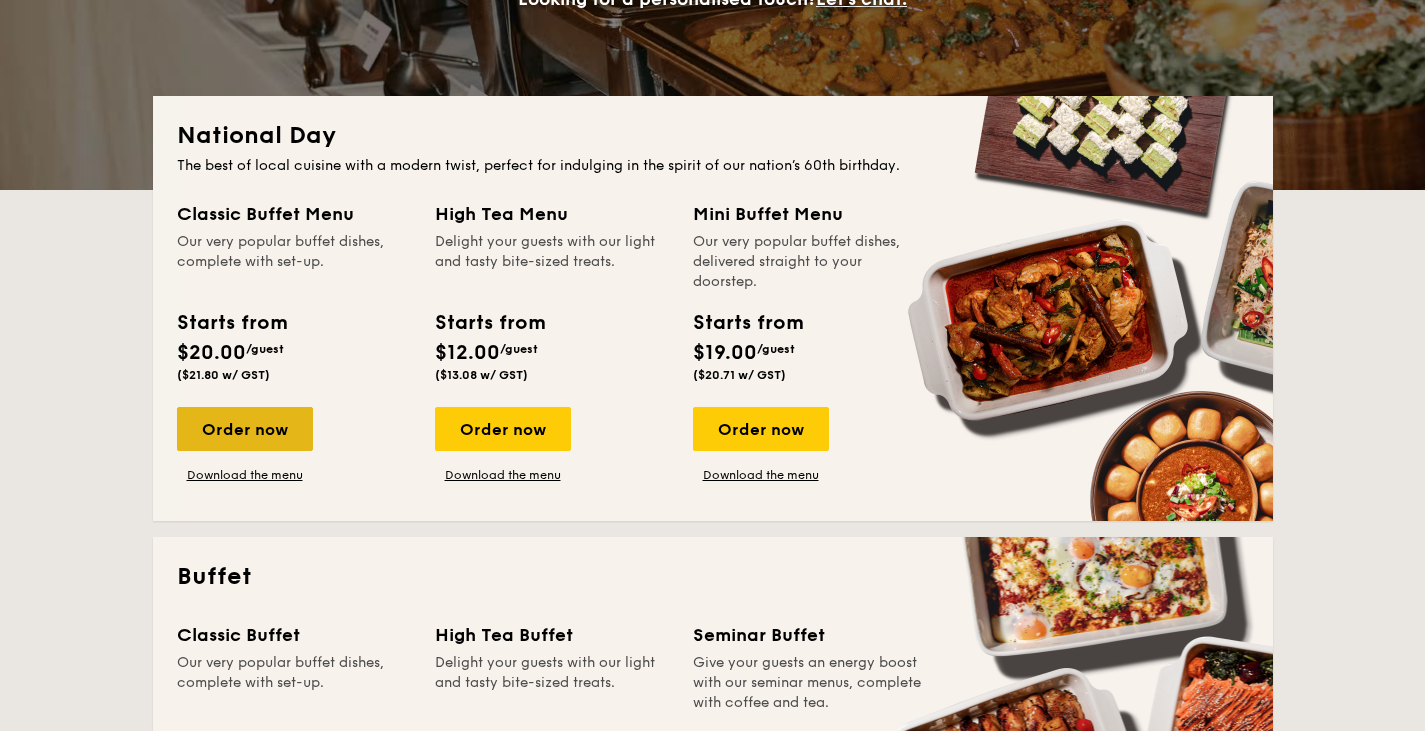 click on "Order now" at bounding box center [245, 429] 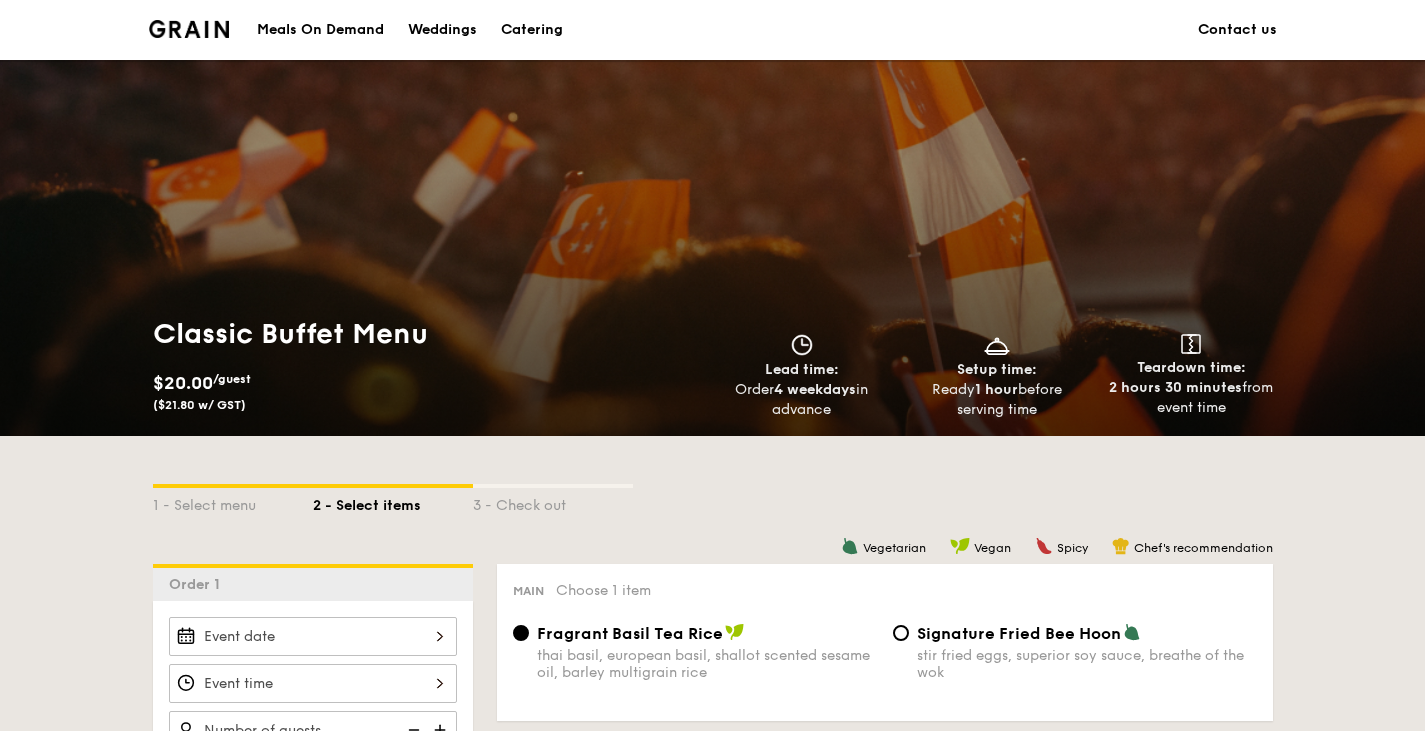 scroll, scrollTop: 315, scrollLeft: 0, axis: vertical 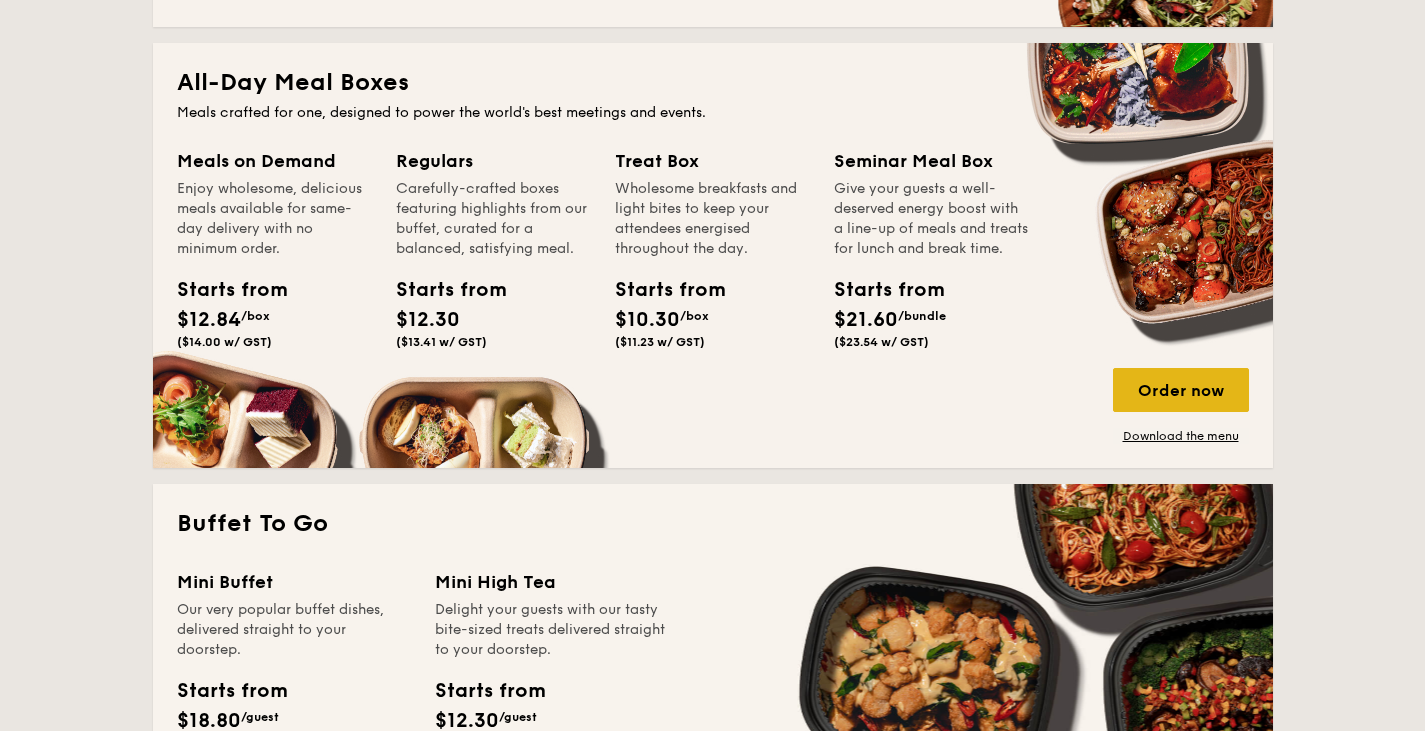 click on "Order now" at bounding box center [1181, 390] 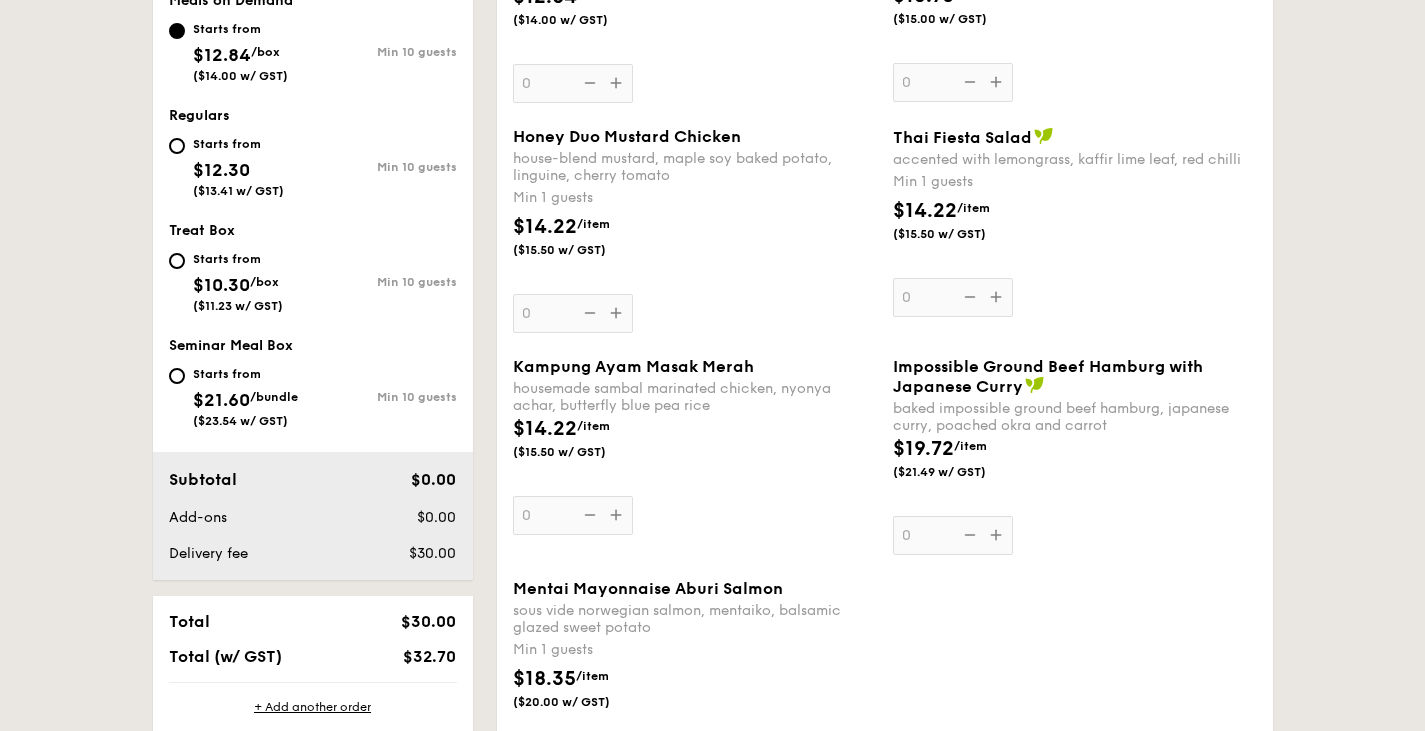 scroll, scrollTop: 792, scrollLeft: 0, axis: vertical 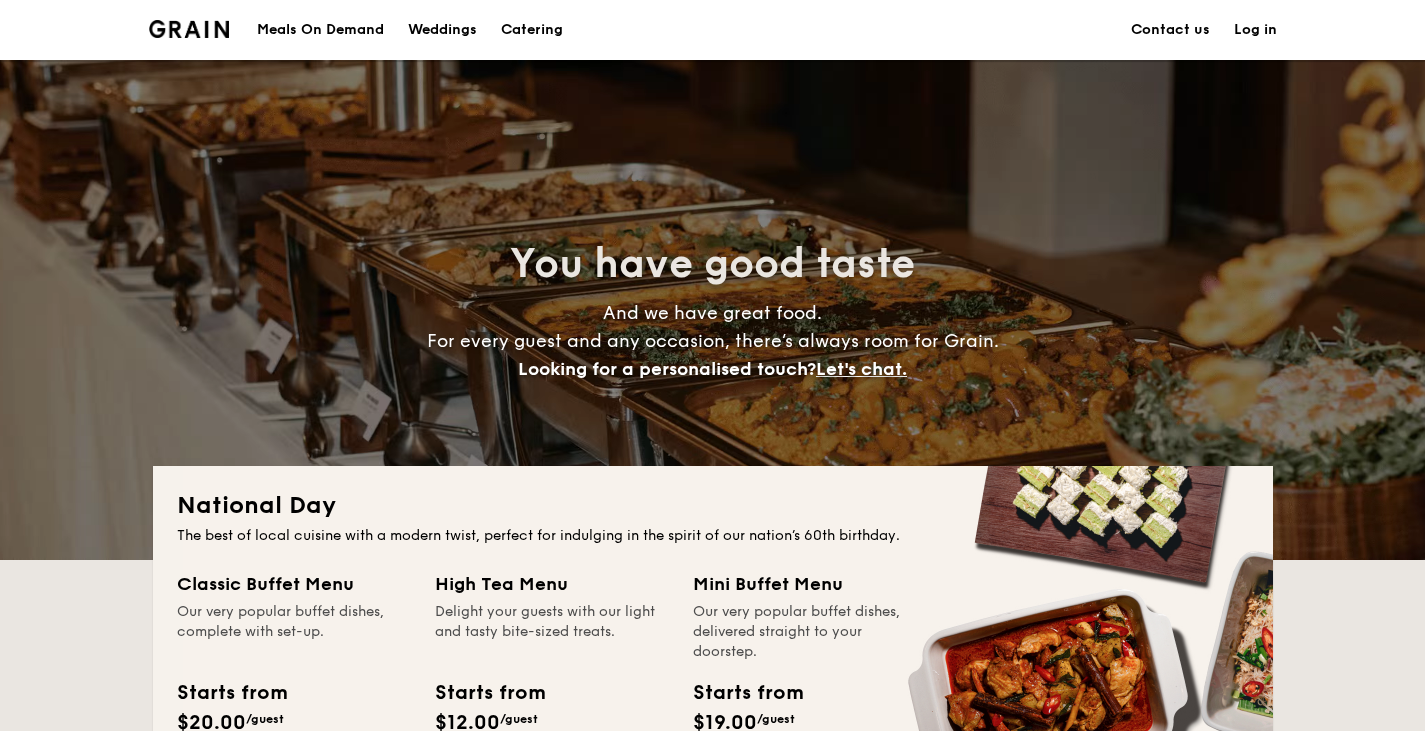 click on "Weddings" at bounding box center [442, 30] 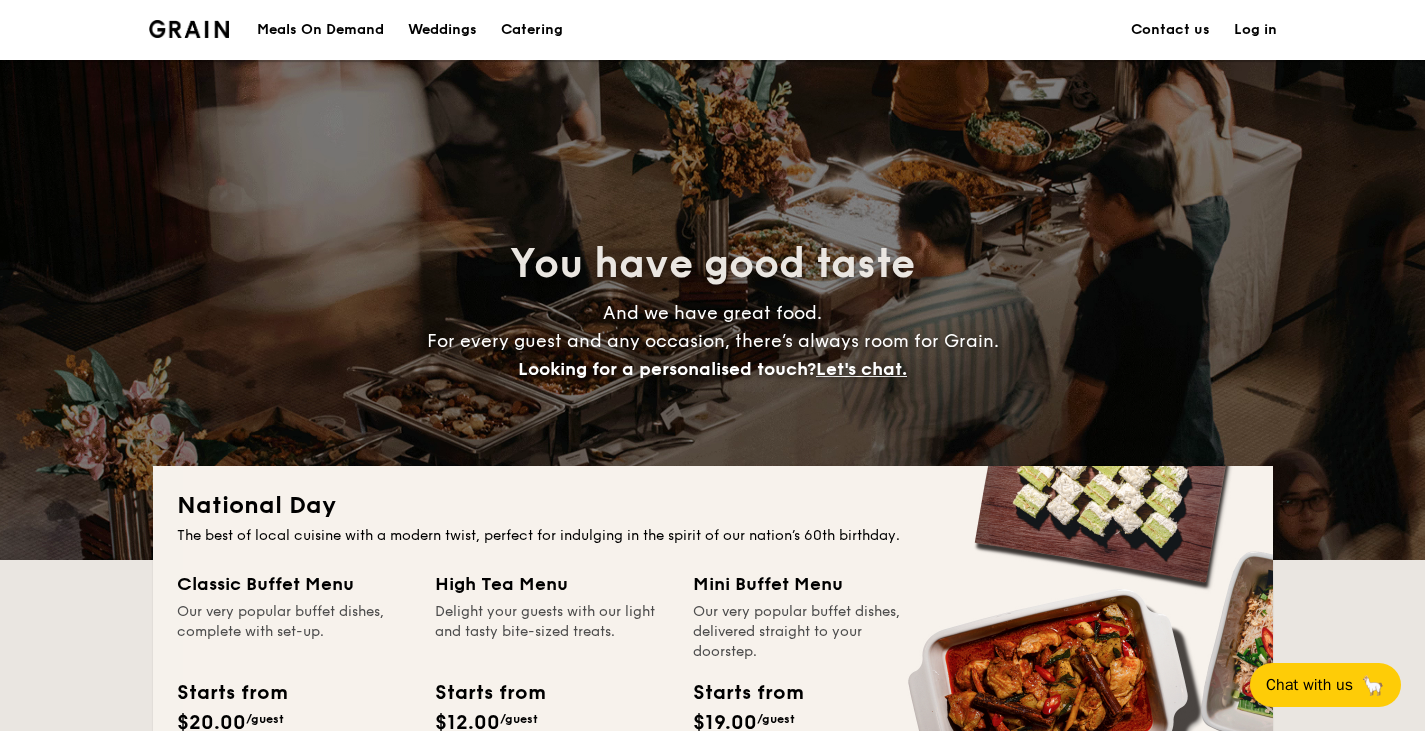 scroll, scrollTop: 0, scrollLeft: 0, axis: both 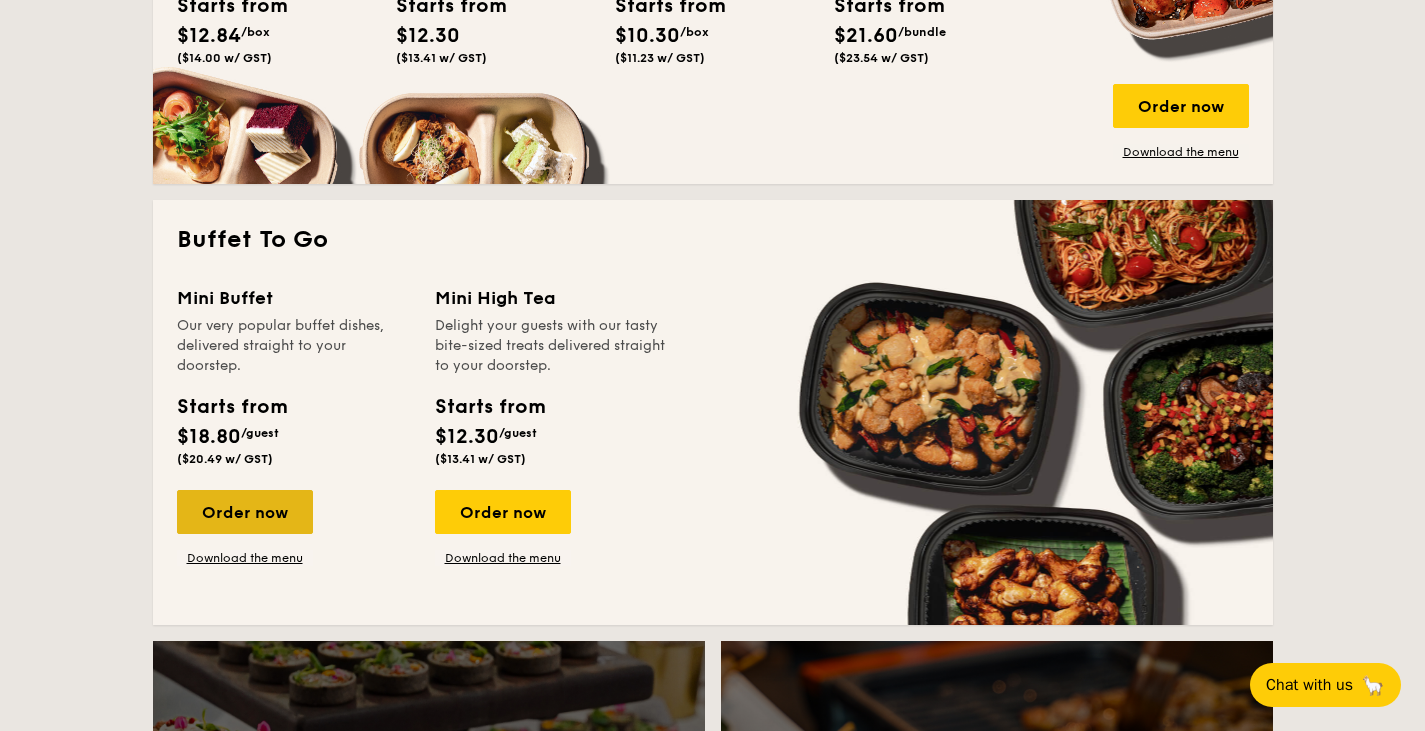 click on "Order now" at bounding box center [245, 512] 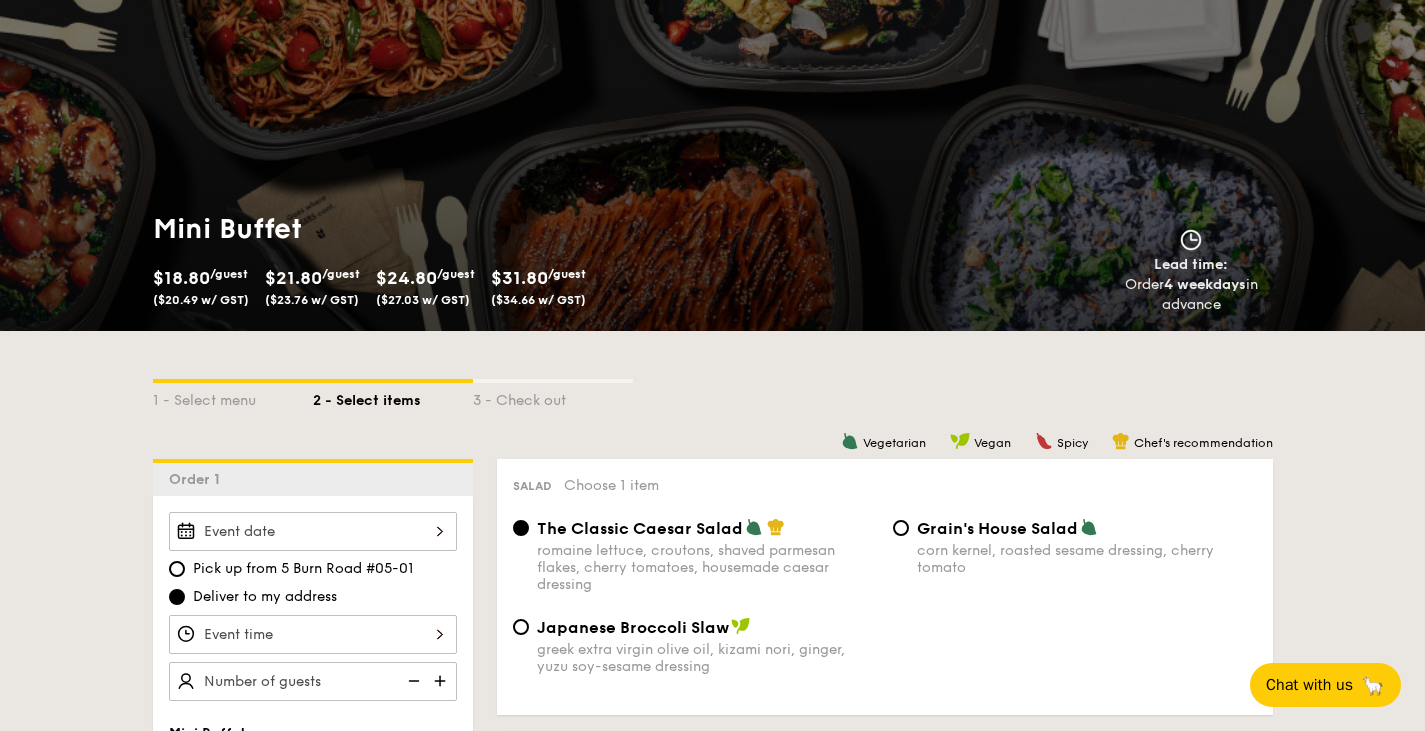 scroll, scrollTop: 83, scrollLeft: 0, axis: vertical 